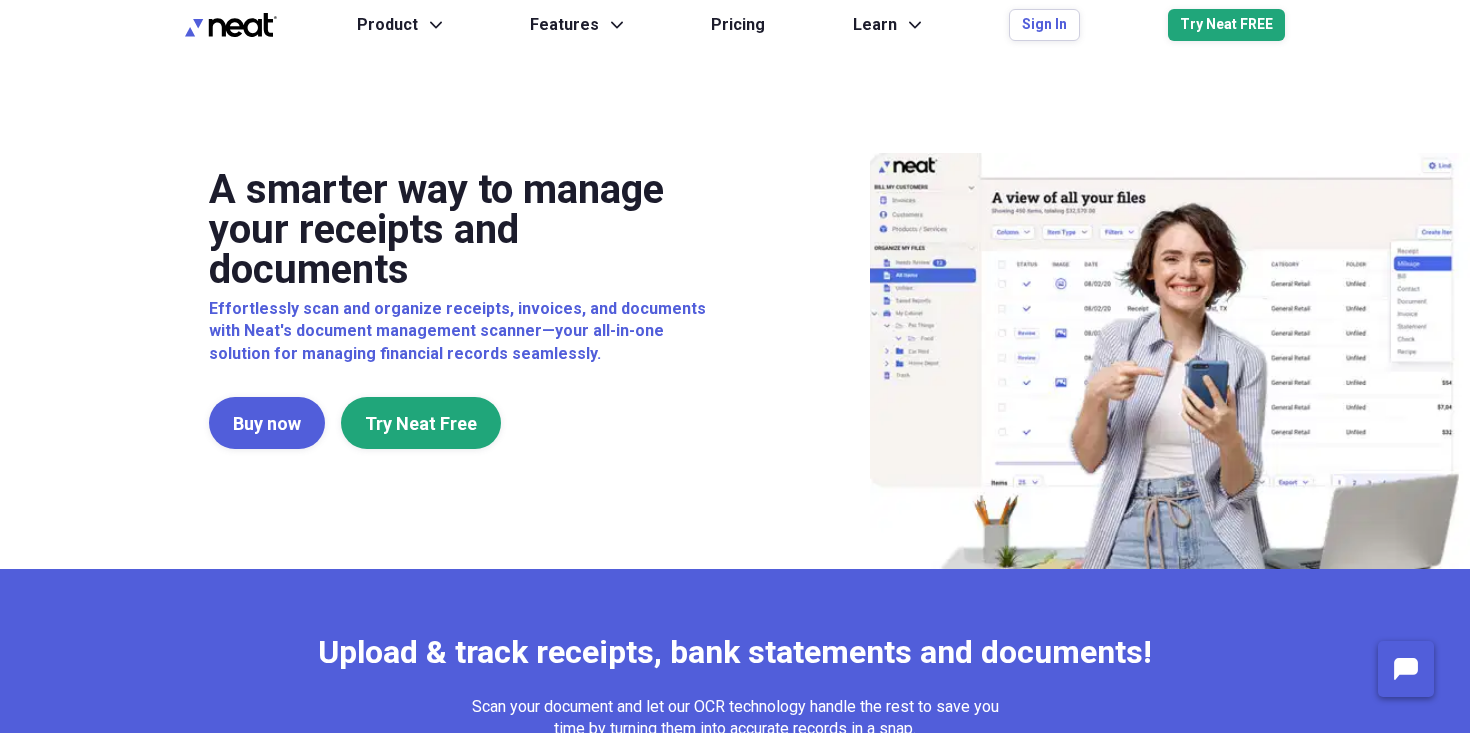 scroll, scrollTop: 0, scrollLeft: 0, axis: both 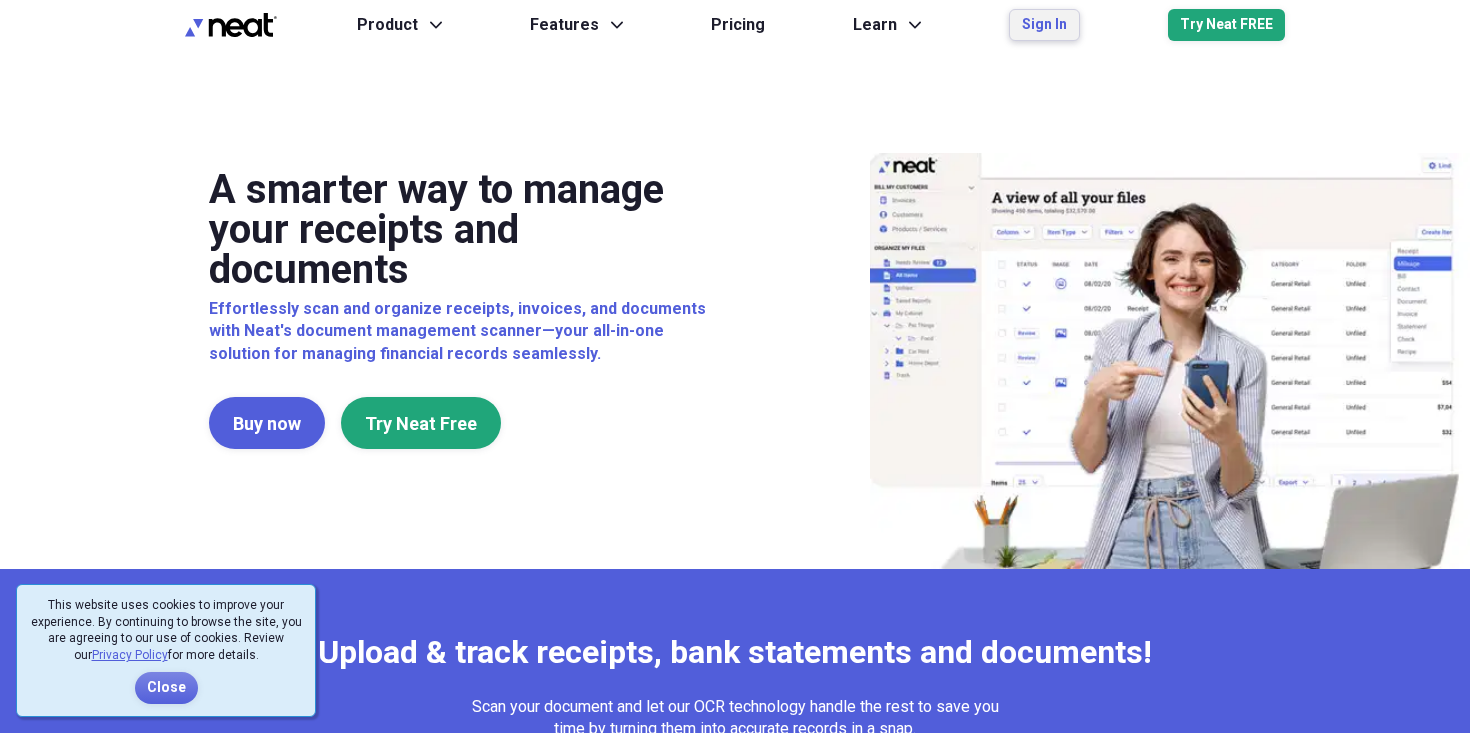 click on "Sign In" at bounding box center (1044, 25) 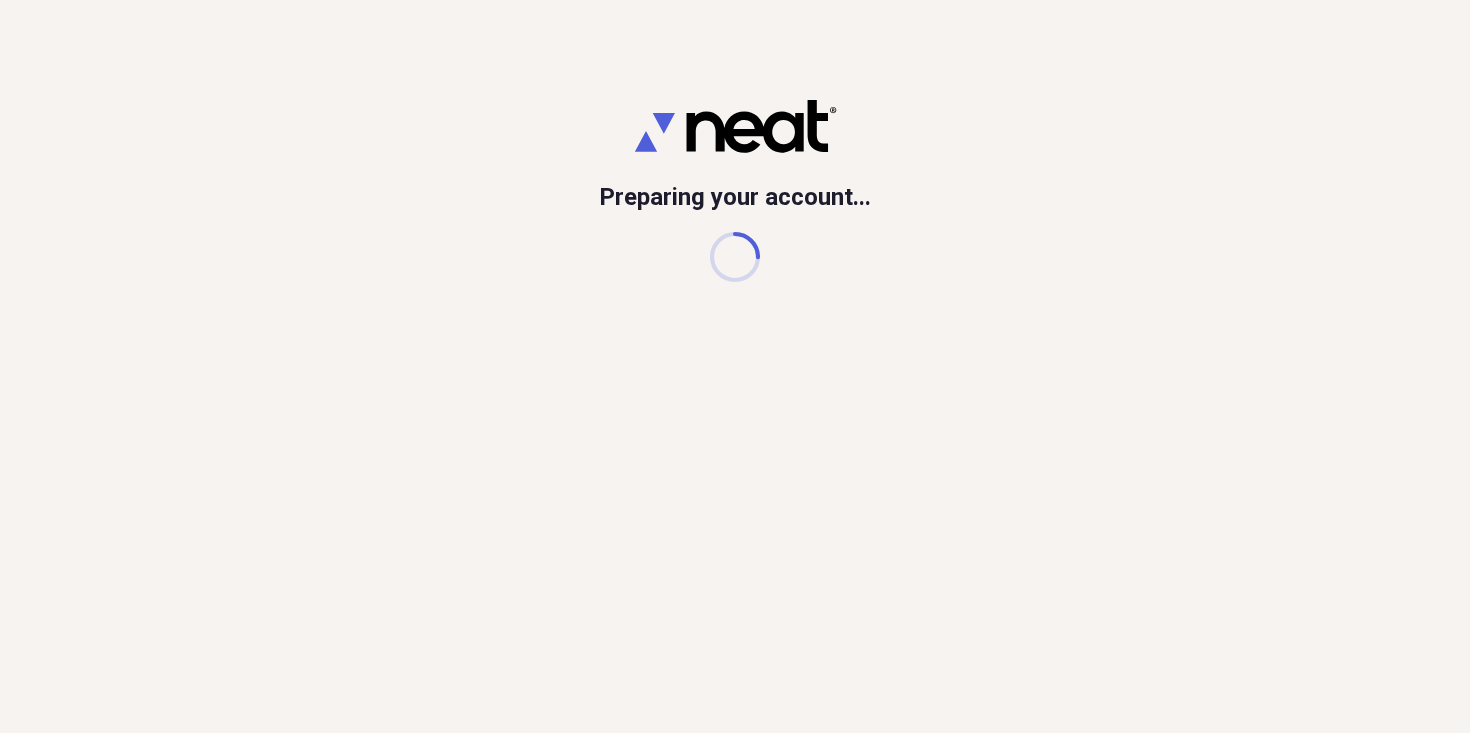 scroll, scrollTop: 0, scrollLeft: 0, axis: both 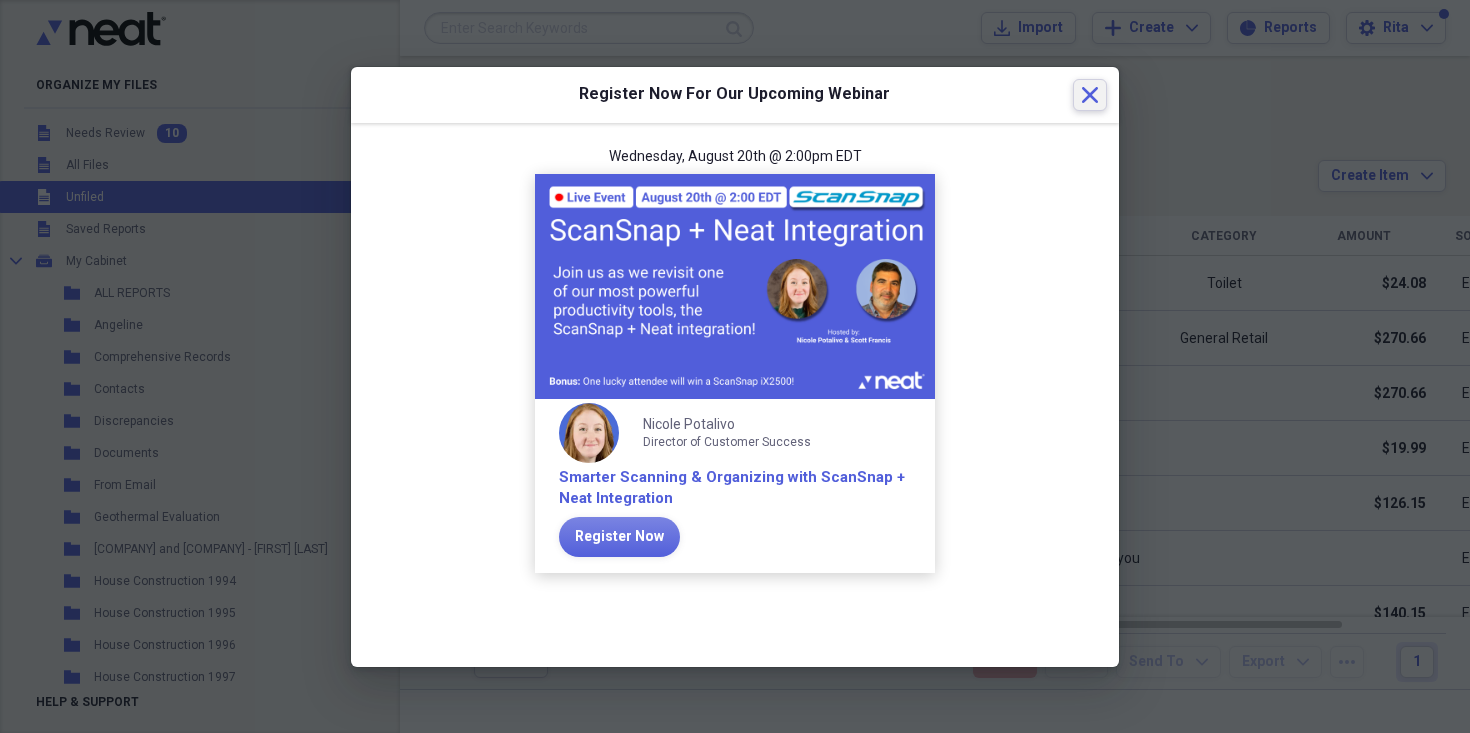 click on "Close" 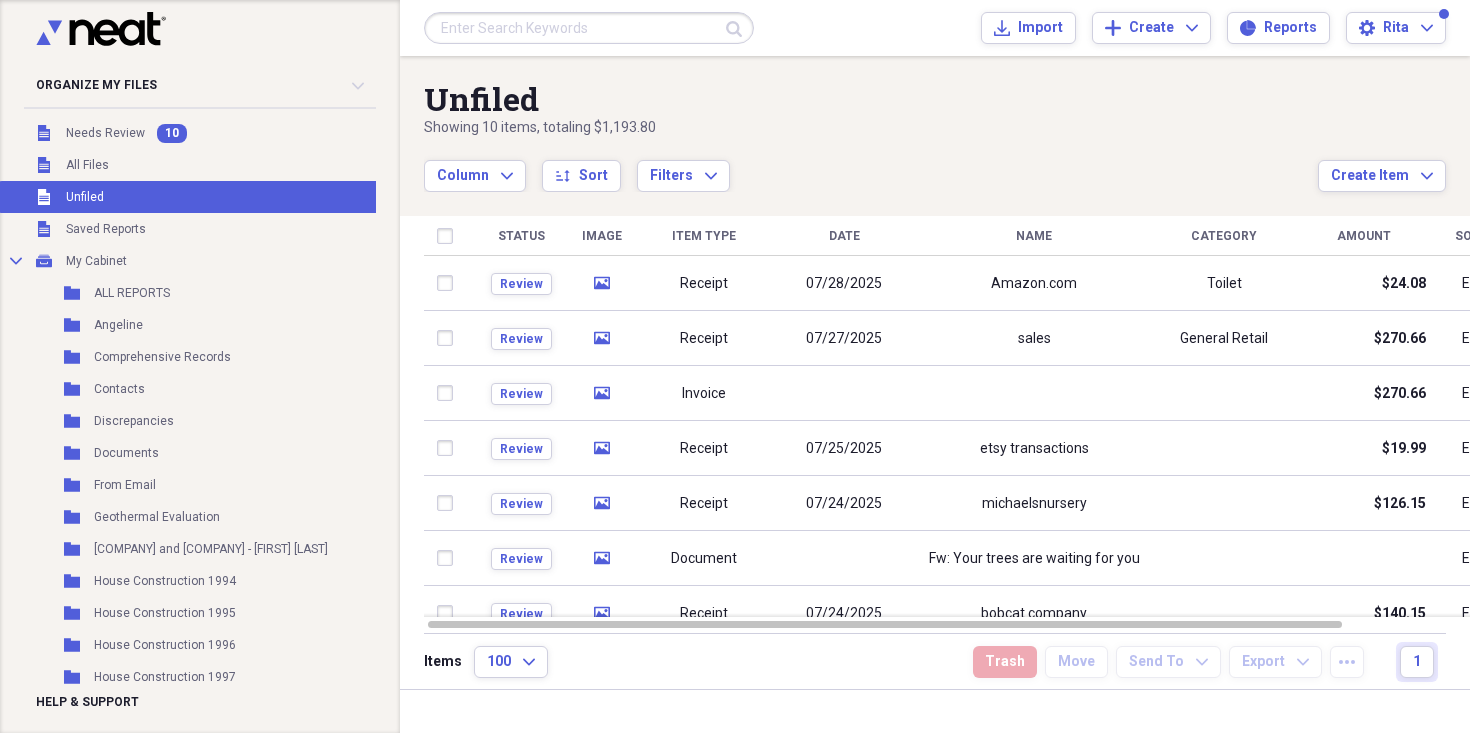 click at bounding box center (589, 28) 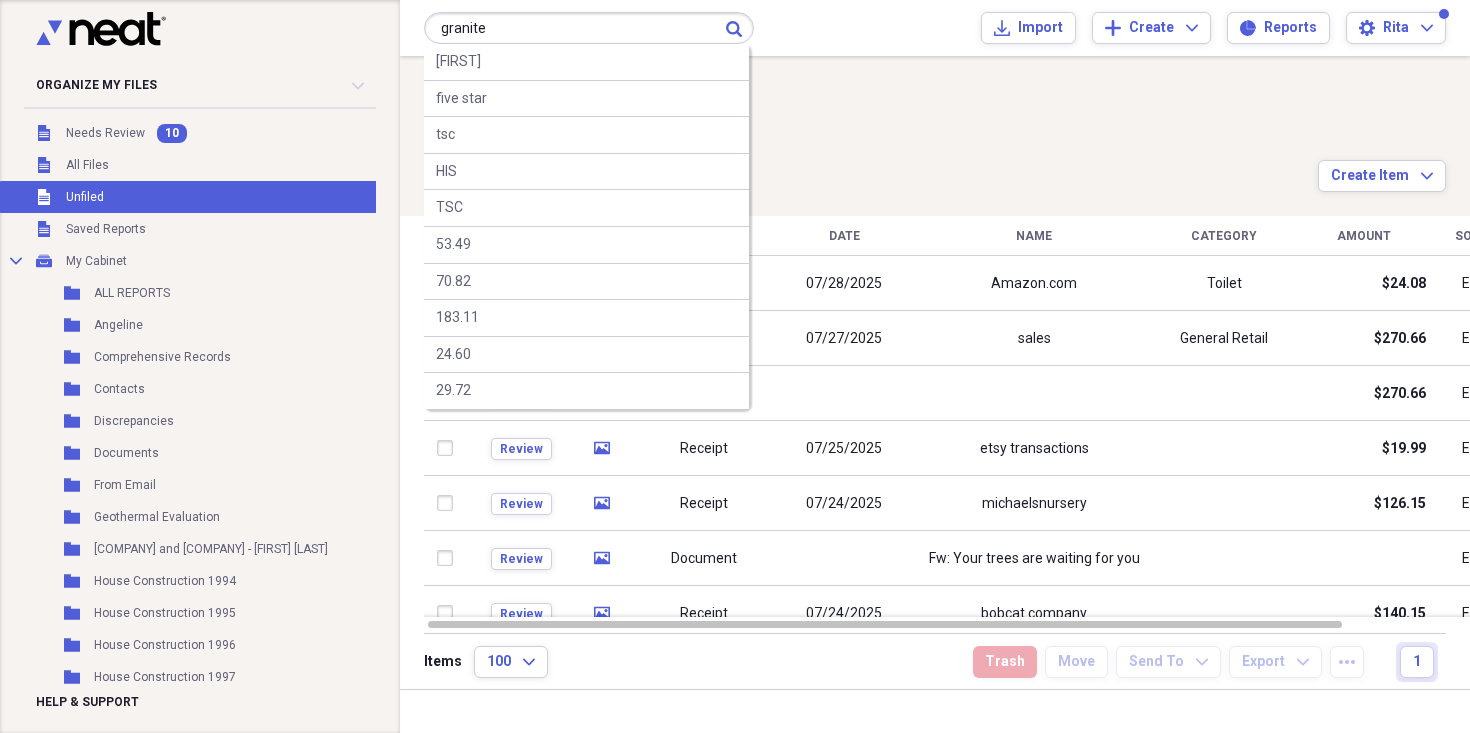 type on "granite" 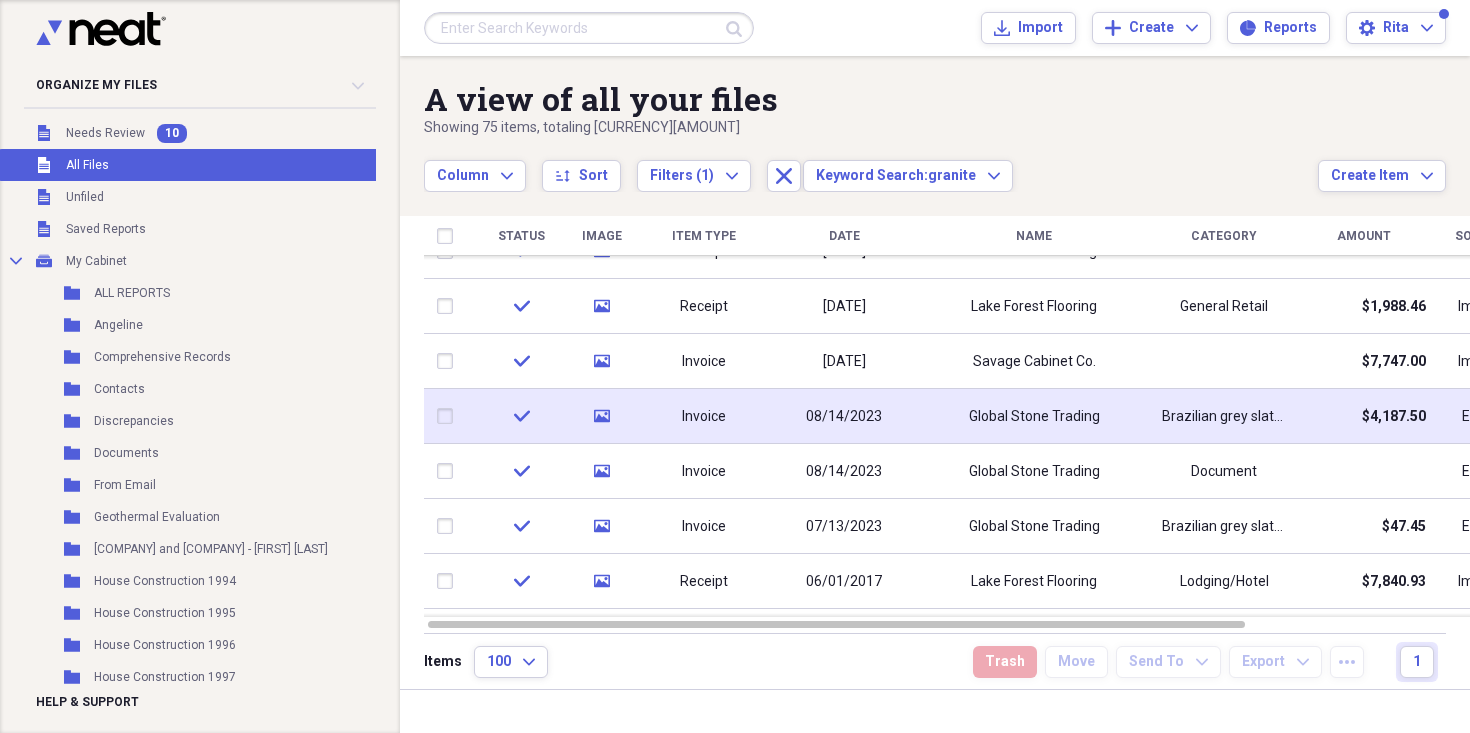 click on "Global Stone Trading" at bounding box center [1034, 417] 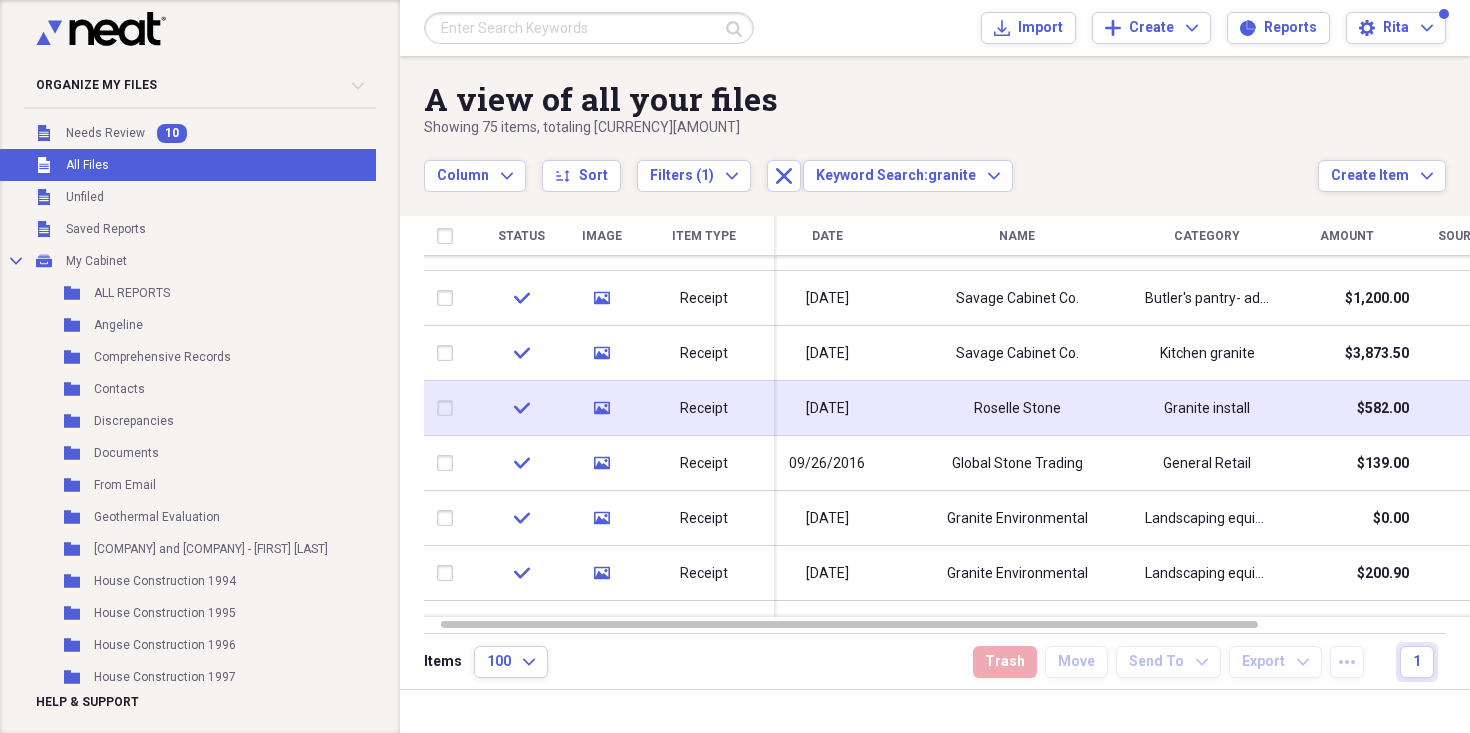 click on "Roselle Stone" at bounding box center [1017, 408] 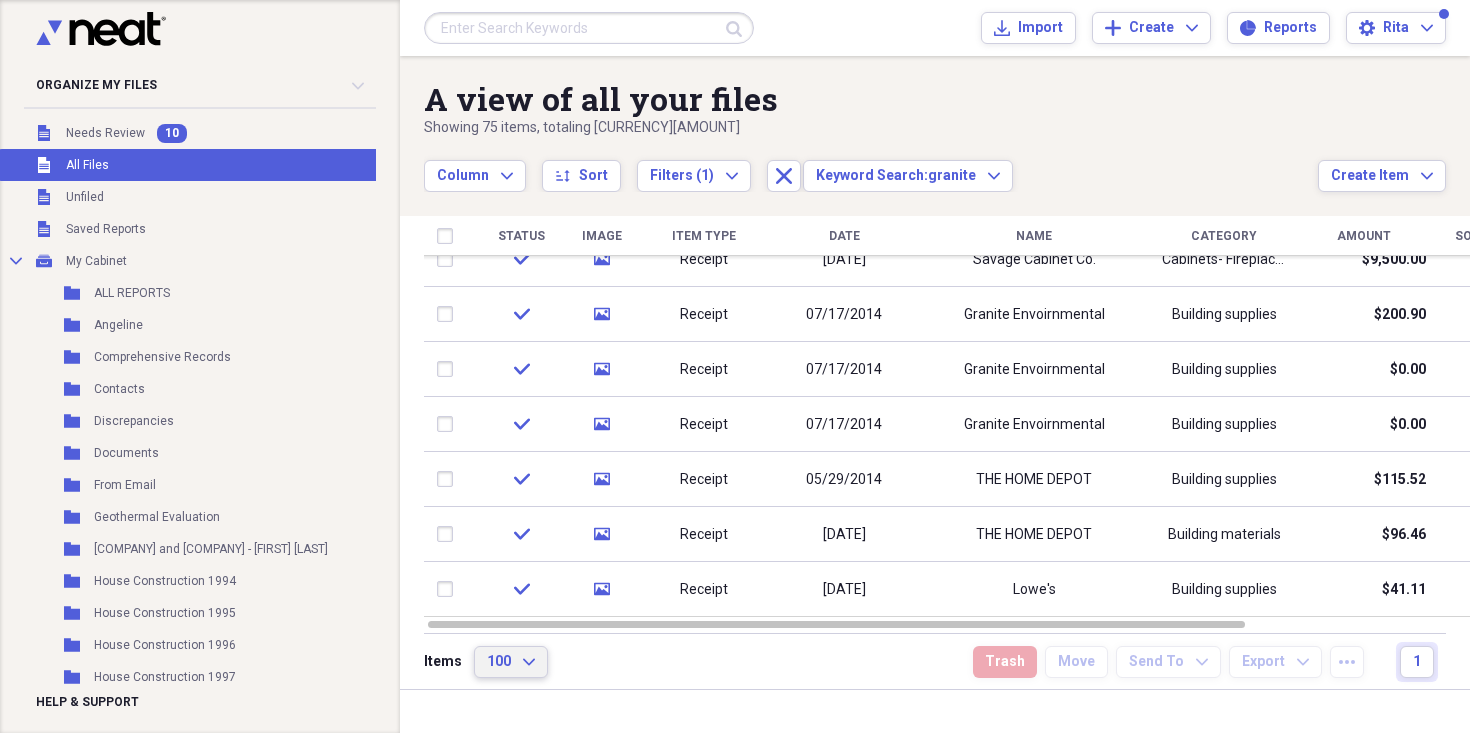 click on "Expand" 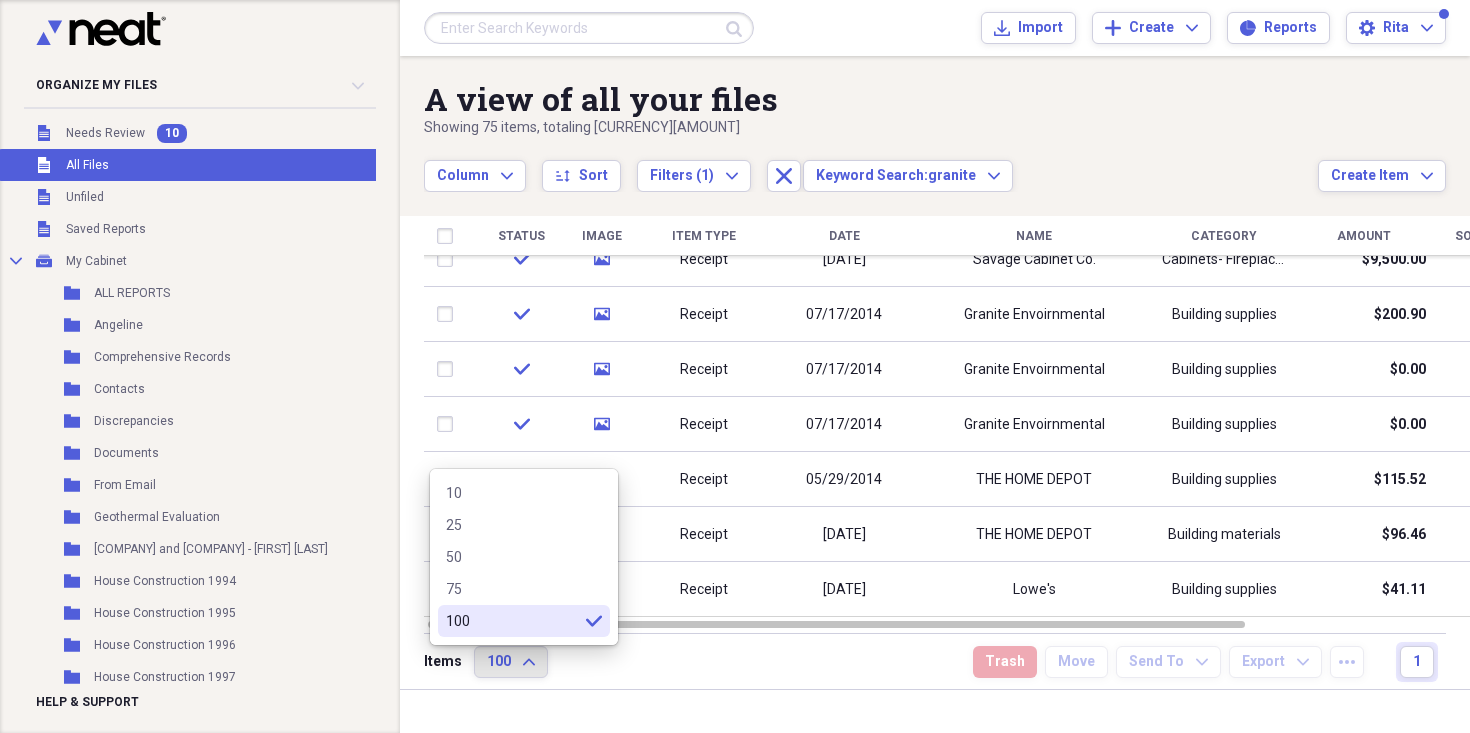 click on "Items 100 Expand Trash Move Send To Expand Export Expand more 1" at bounding box center [935, 661] 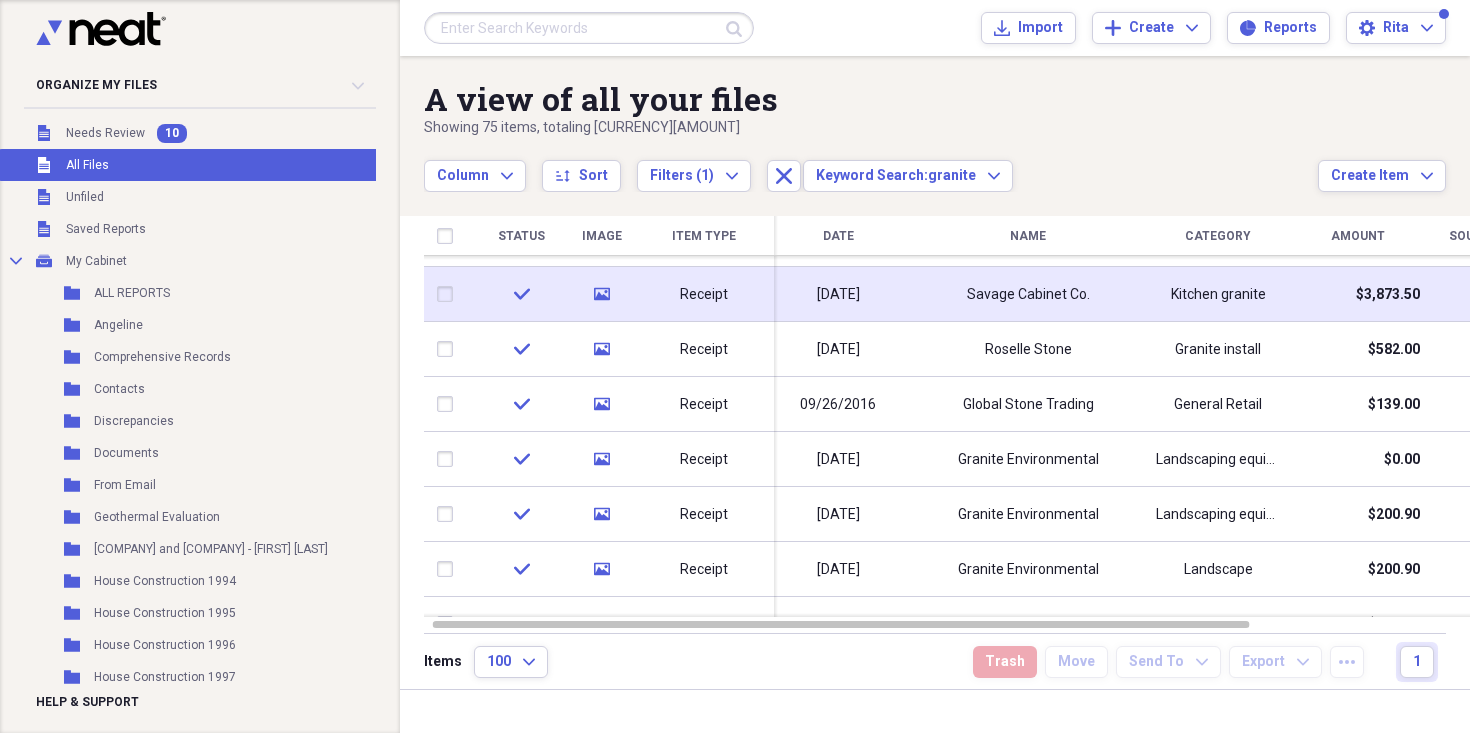 click on "Kitchen granite" at bounding box center (1218, 295) 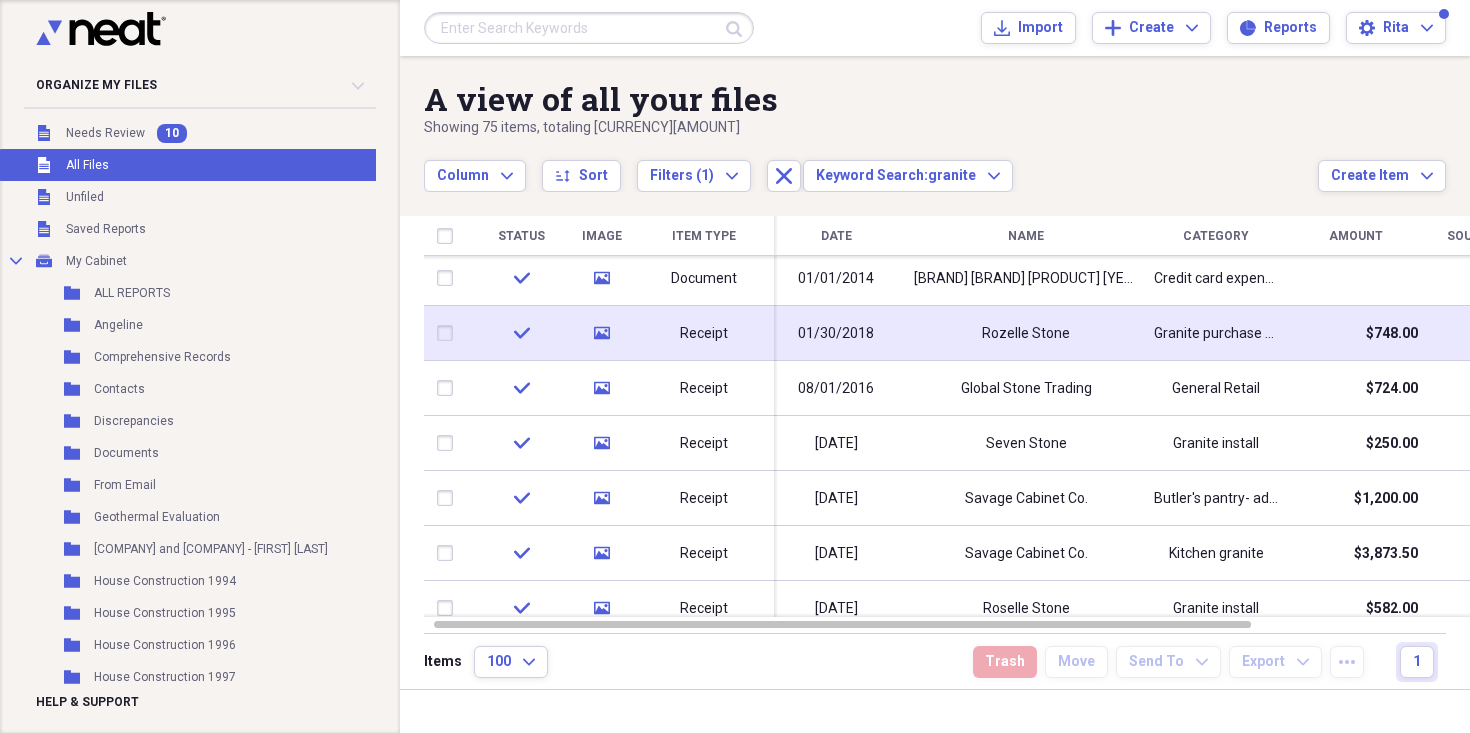 click on "Rozelle Stone" at bounding box center (1026, 334) 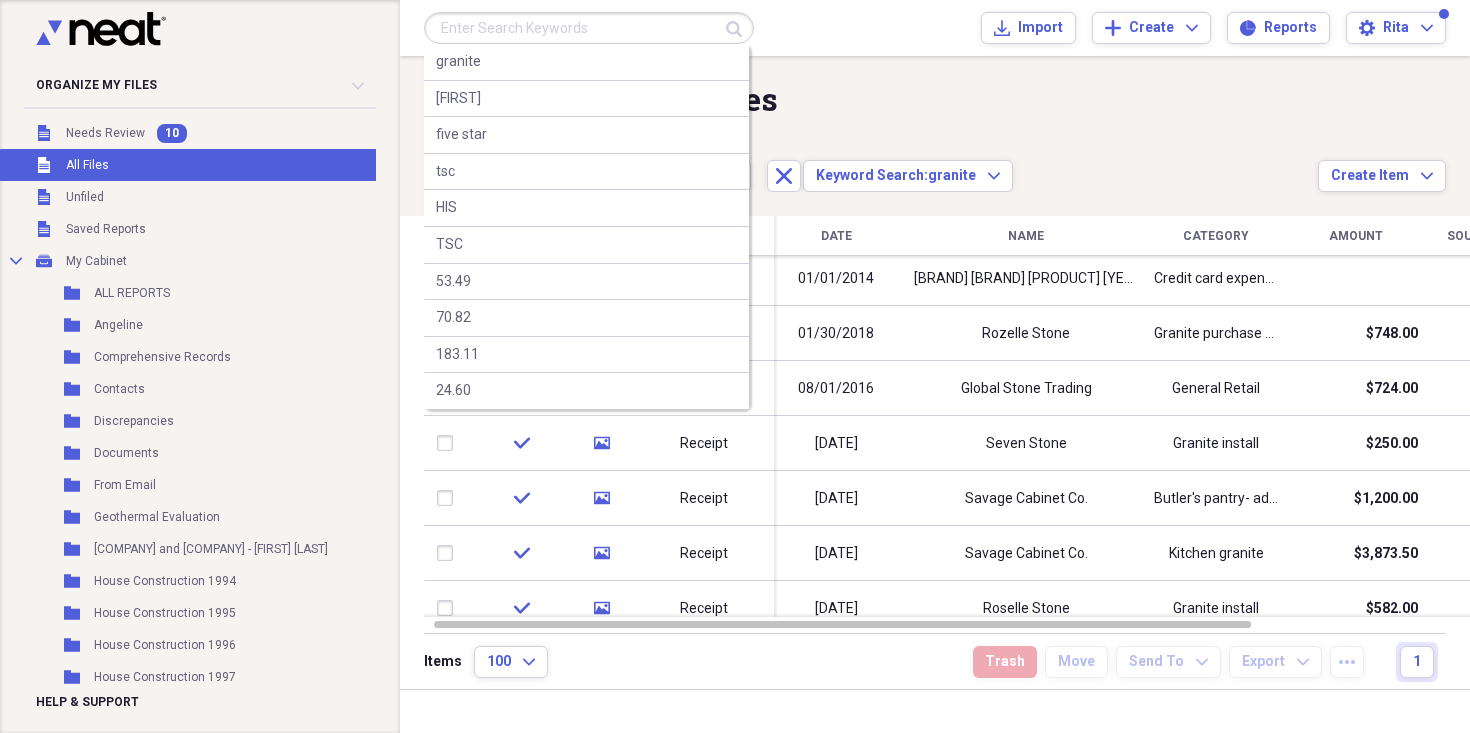 click at bounding box center (589, 28) 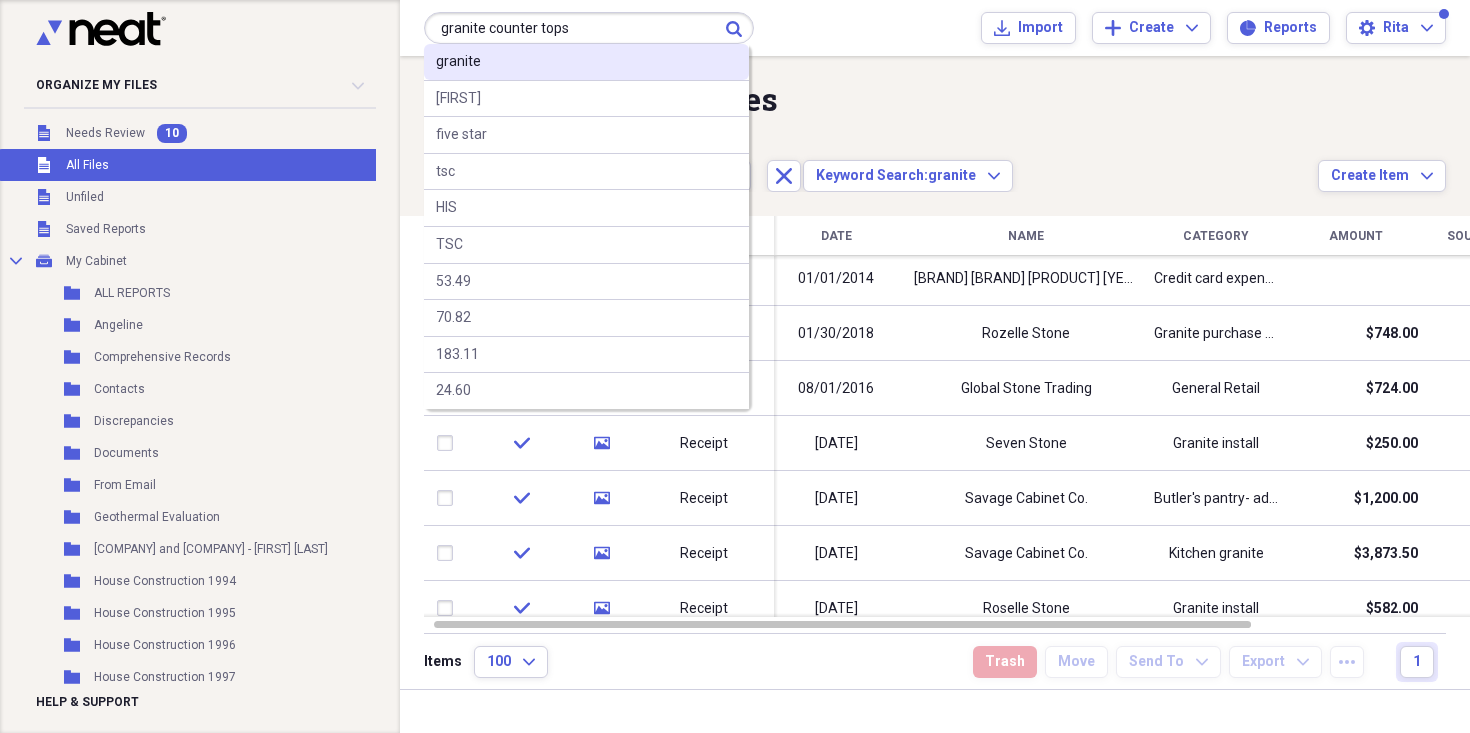 type on "granite counter tops" 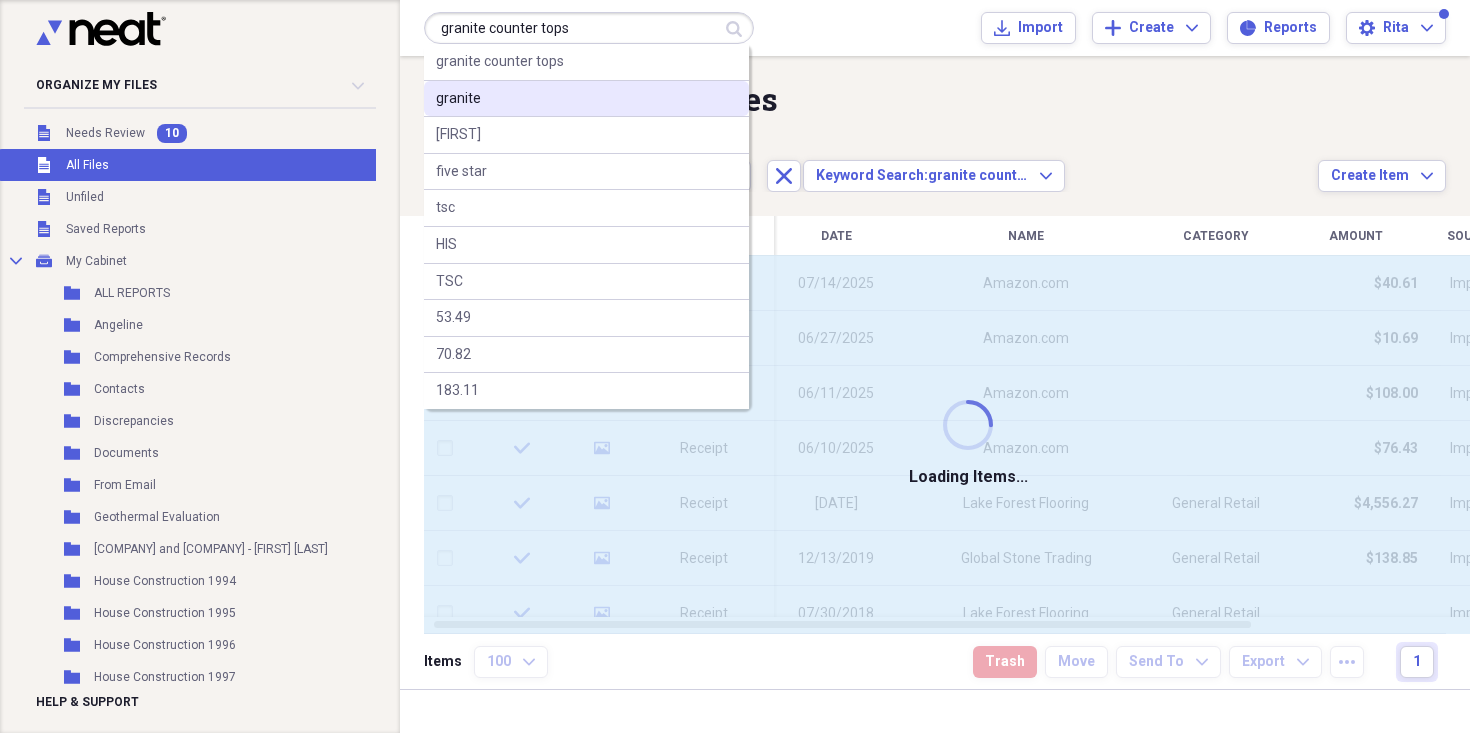 type 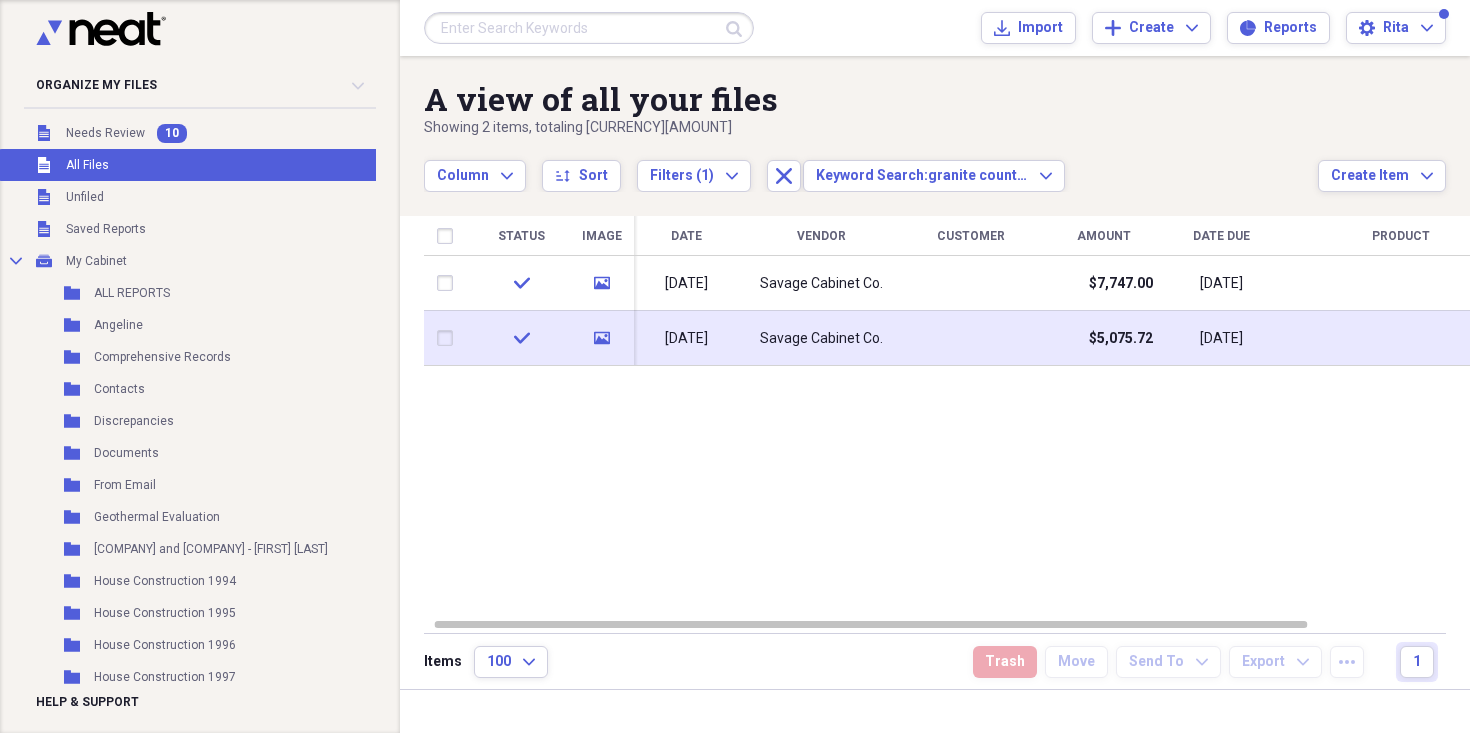 click on "Savage Cabinet Co." at bounding box center [821, 339] 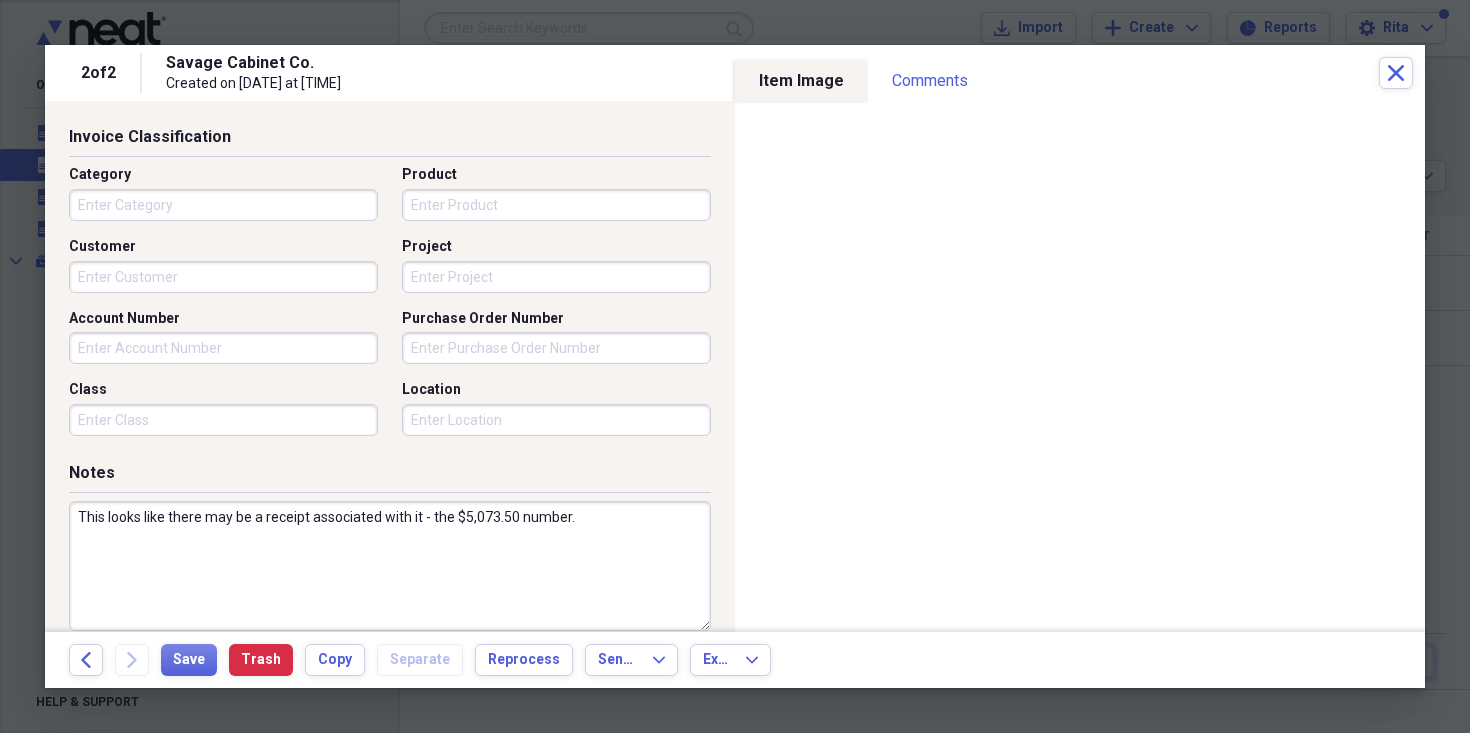 scroll, scrollTop: 491, scrollLeft: 0, axis: vertical 